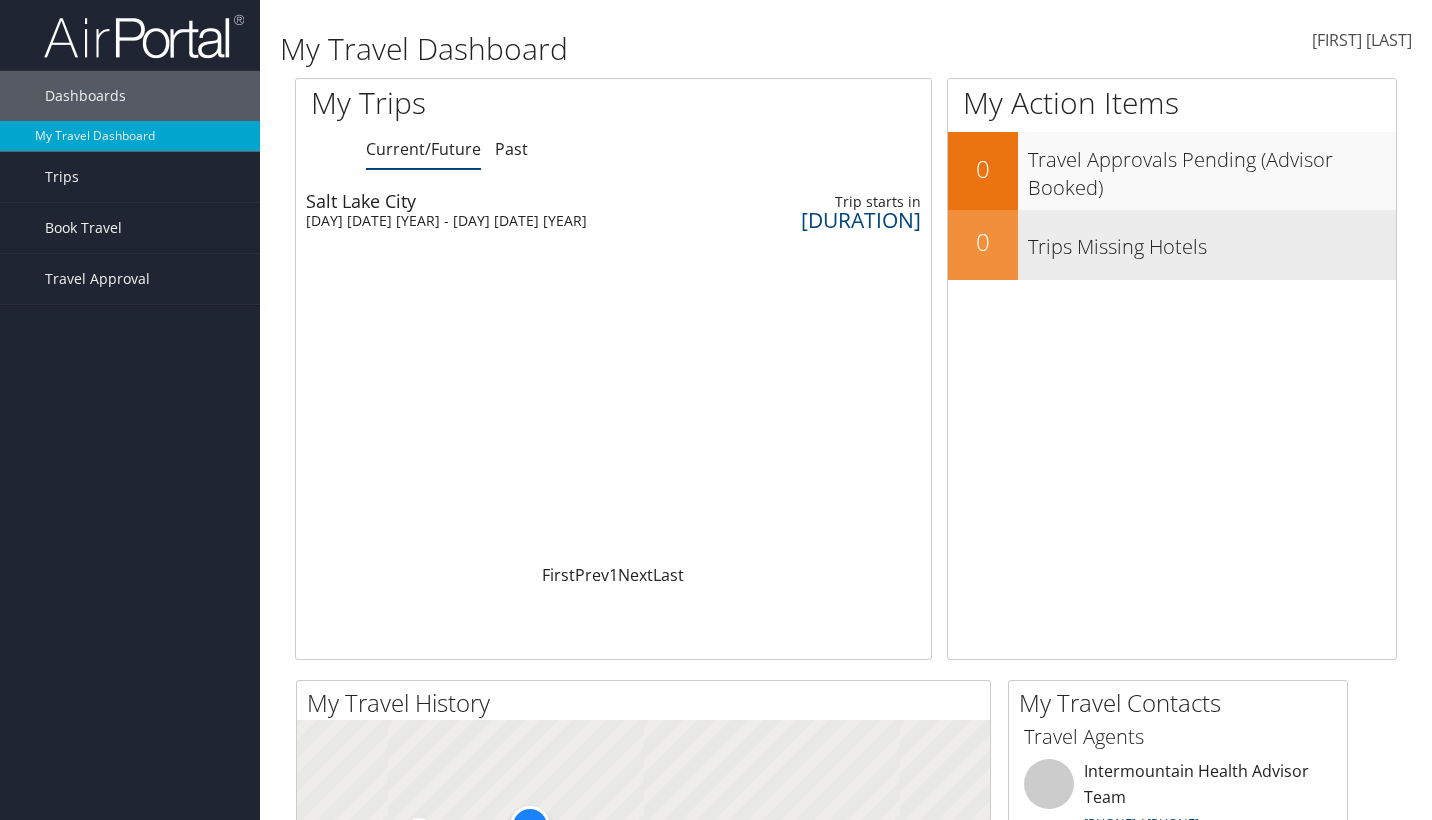 scroll, scrollTop: 0, scrollLeft: 0, axis: both 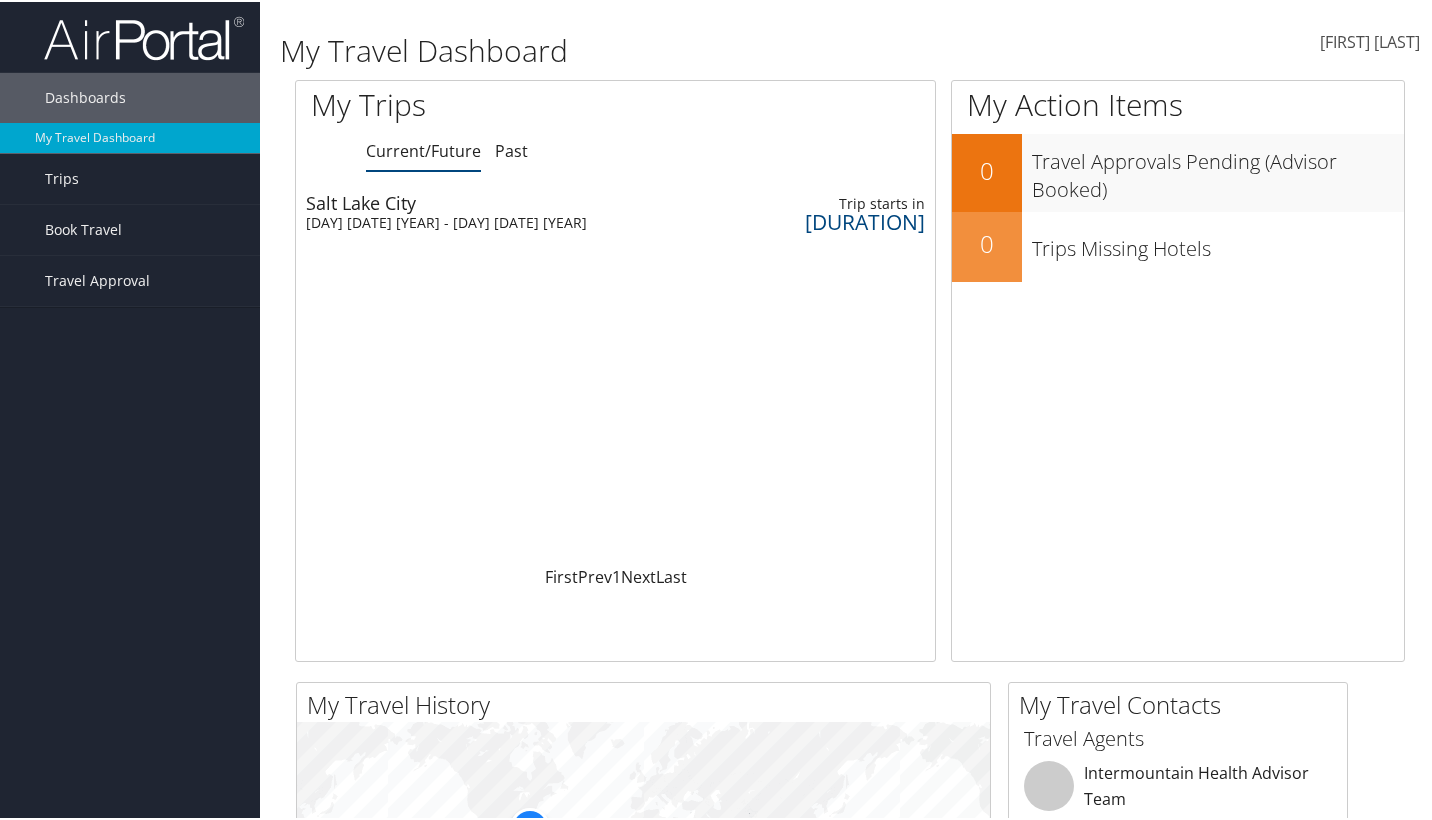 click on "[DAY] [DATE] [YEAR] - [DAY] [DATE] [YEAR]" at bounding box center [502, 221] 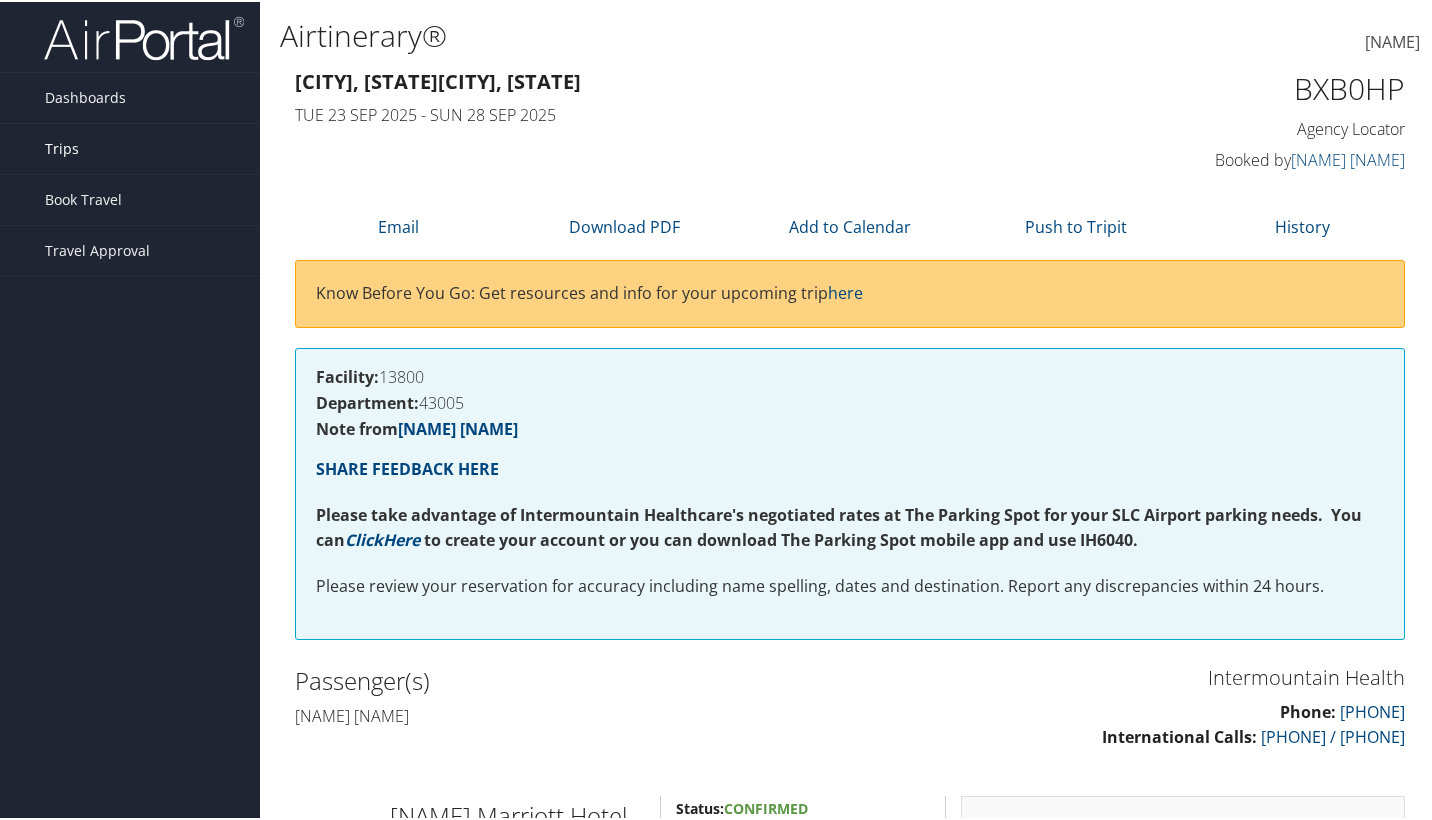 scroll, scrollTop: 0, scrollLeft: 0, axis: both 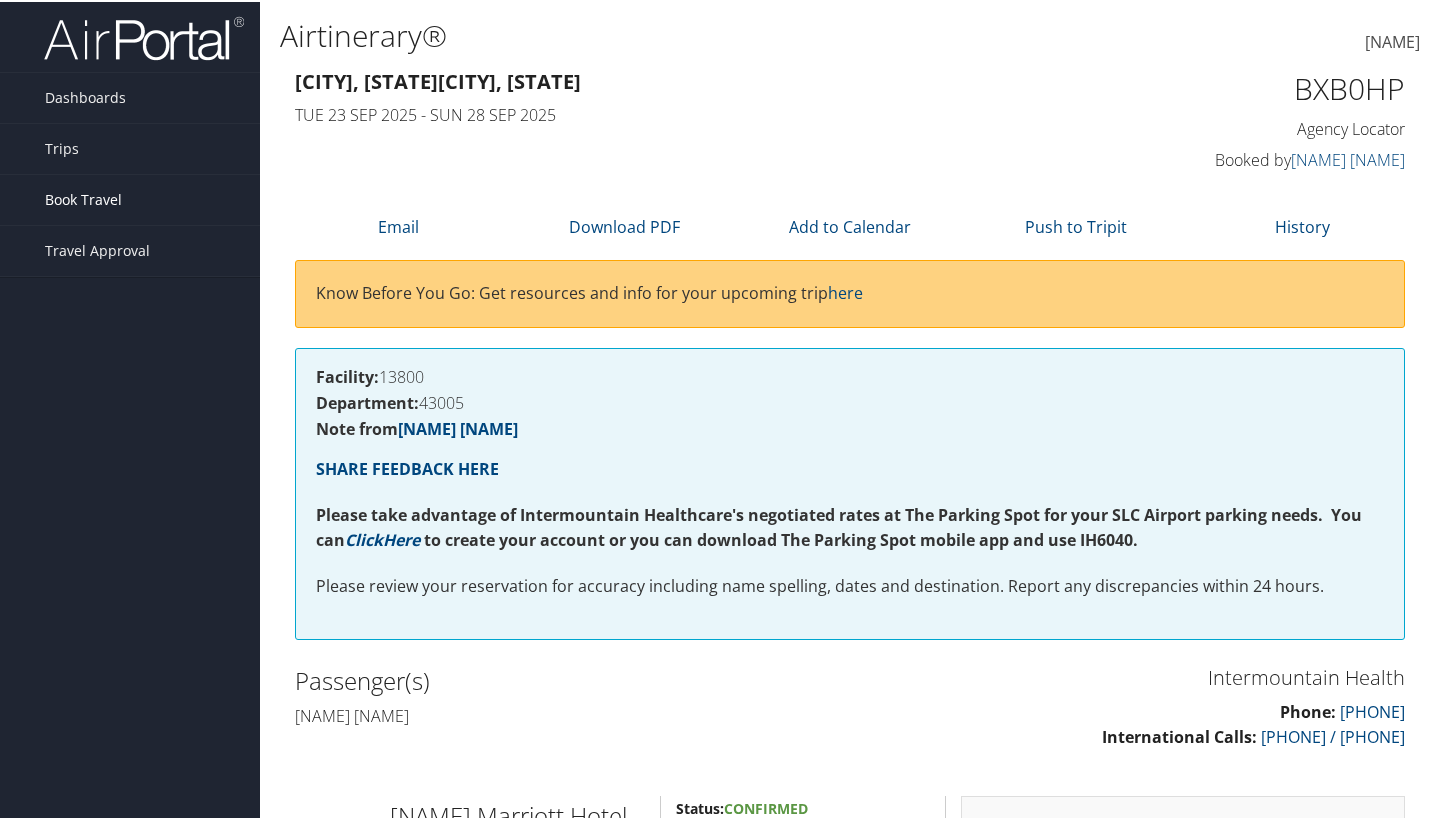 click on "Book Travel" at bounding box center [83, 198] 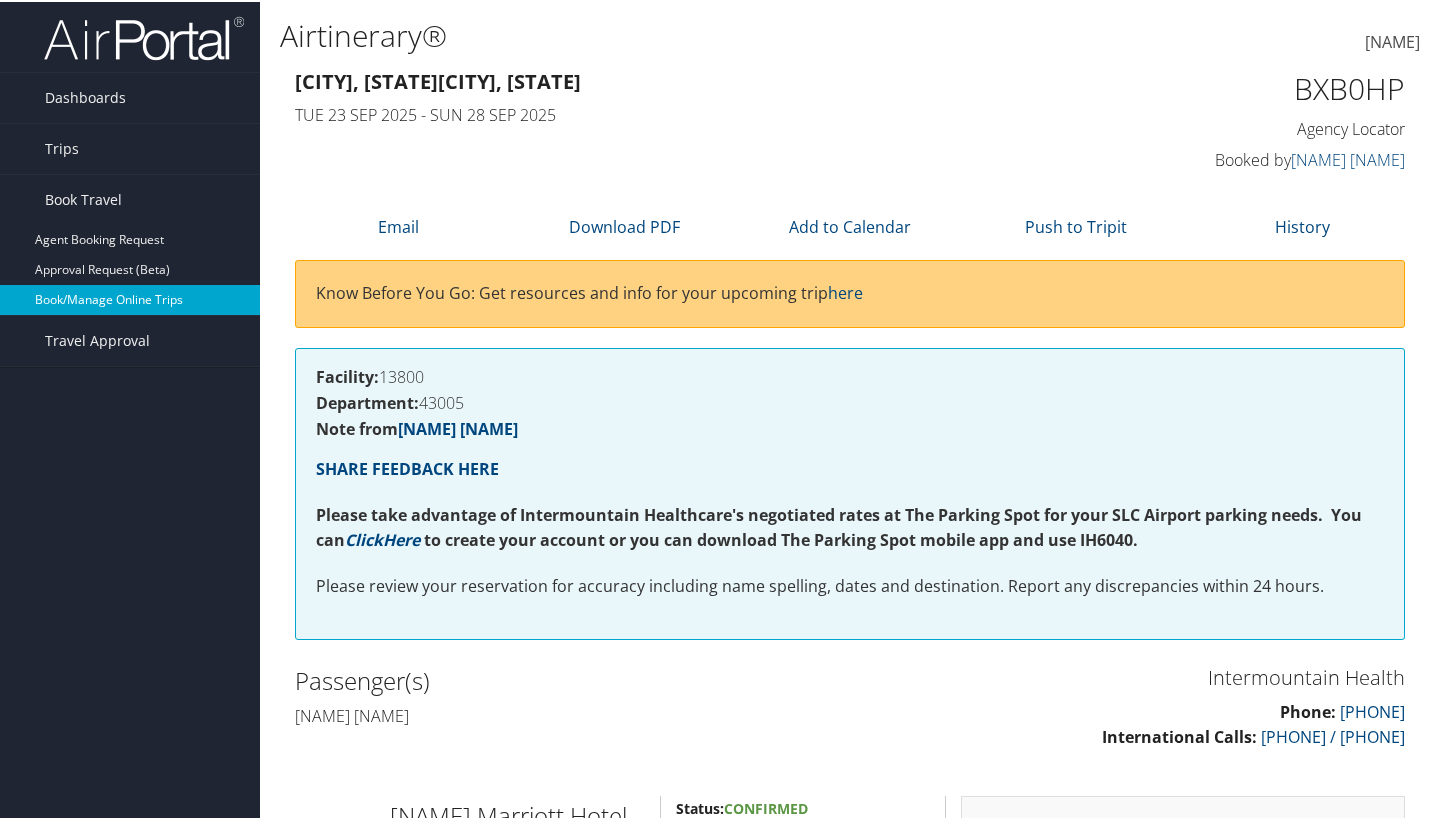 click on "Book/Manage Online Trips" at bounding box center [130, 298] 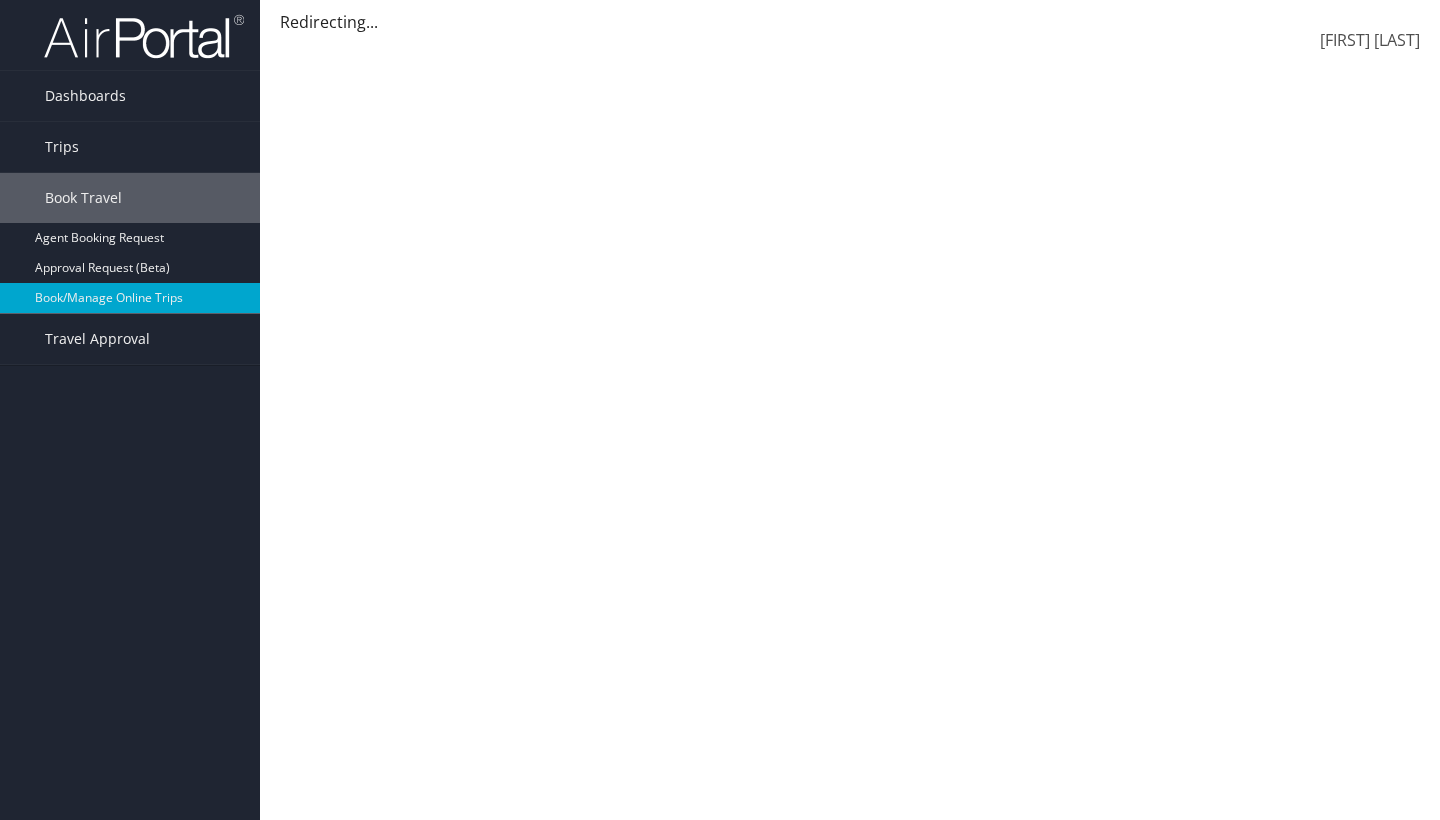 scroll, scrollTop: 0, scrollLeft: 0, axis: both 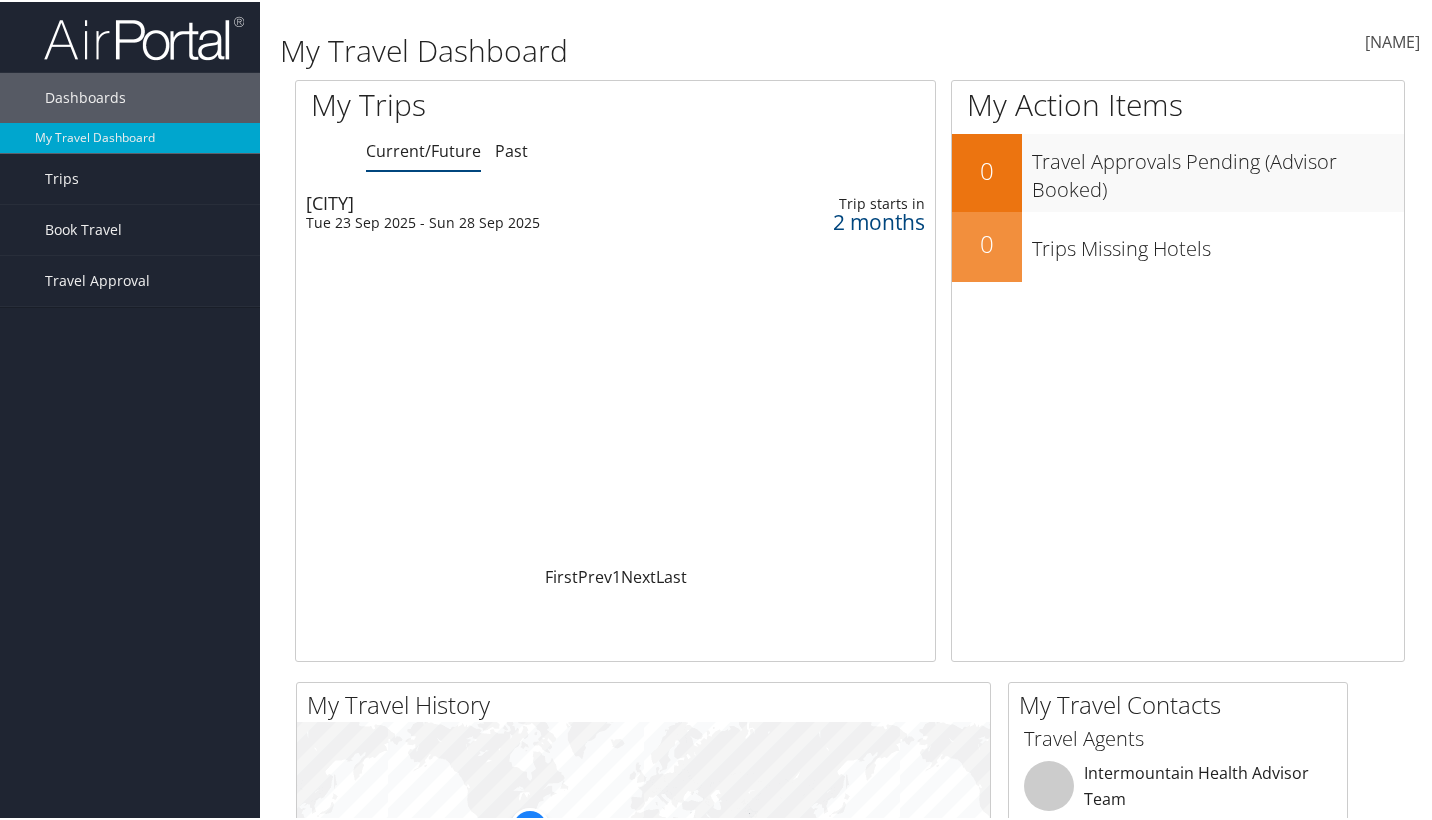 click on "[FIRST] [LAST]" at bounding box center (1392, 40) 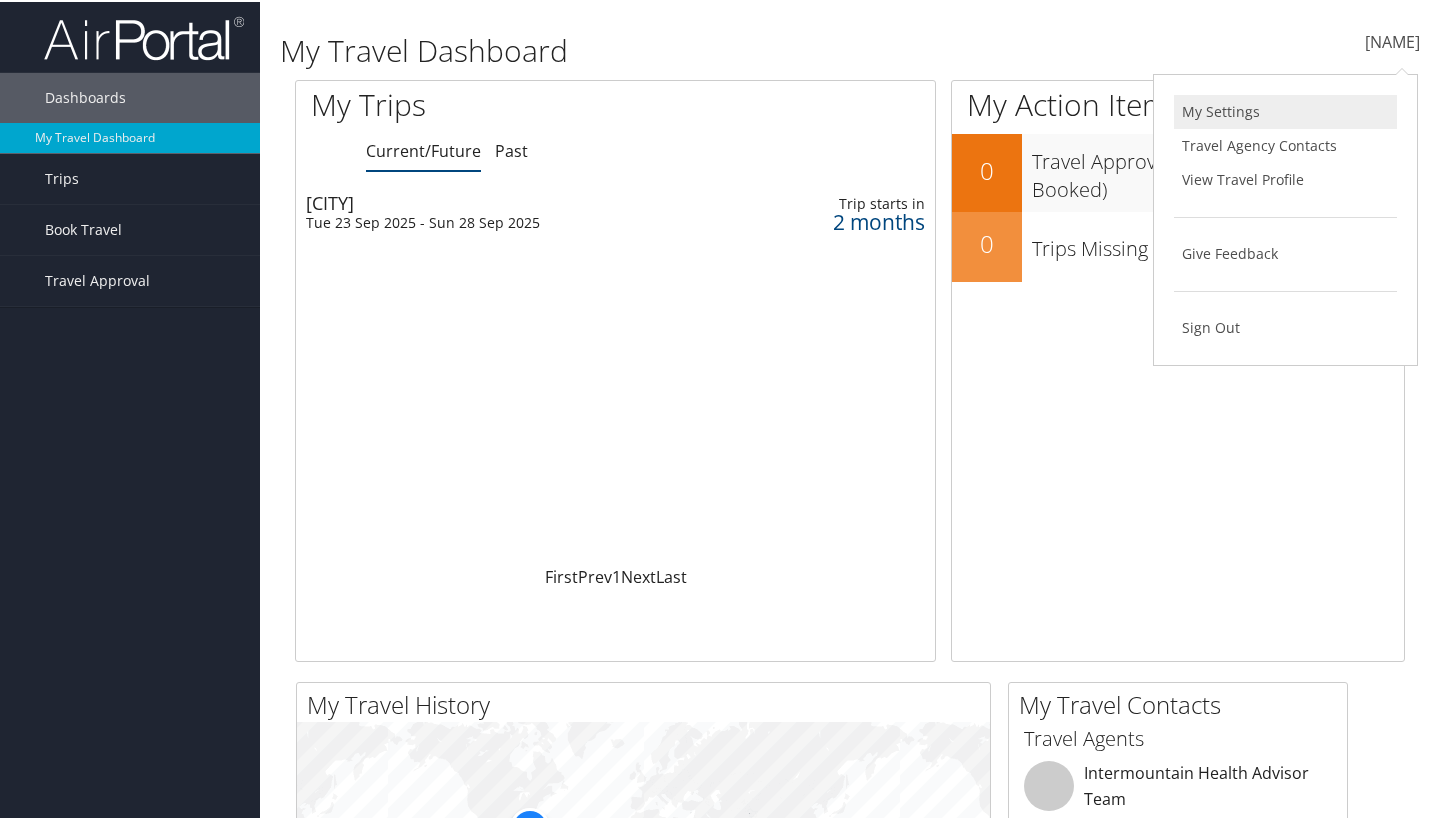 click on "My Settings" at bounding box center (1285, 110) 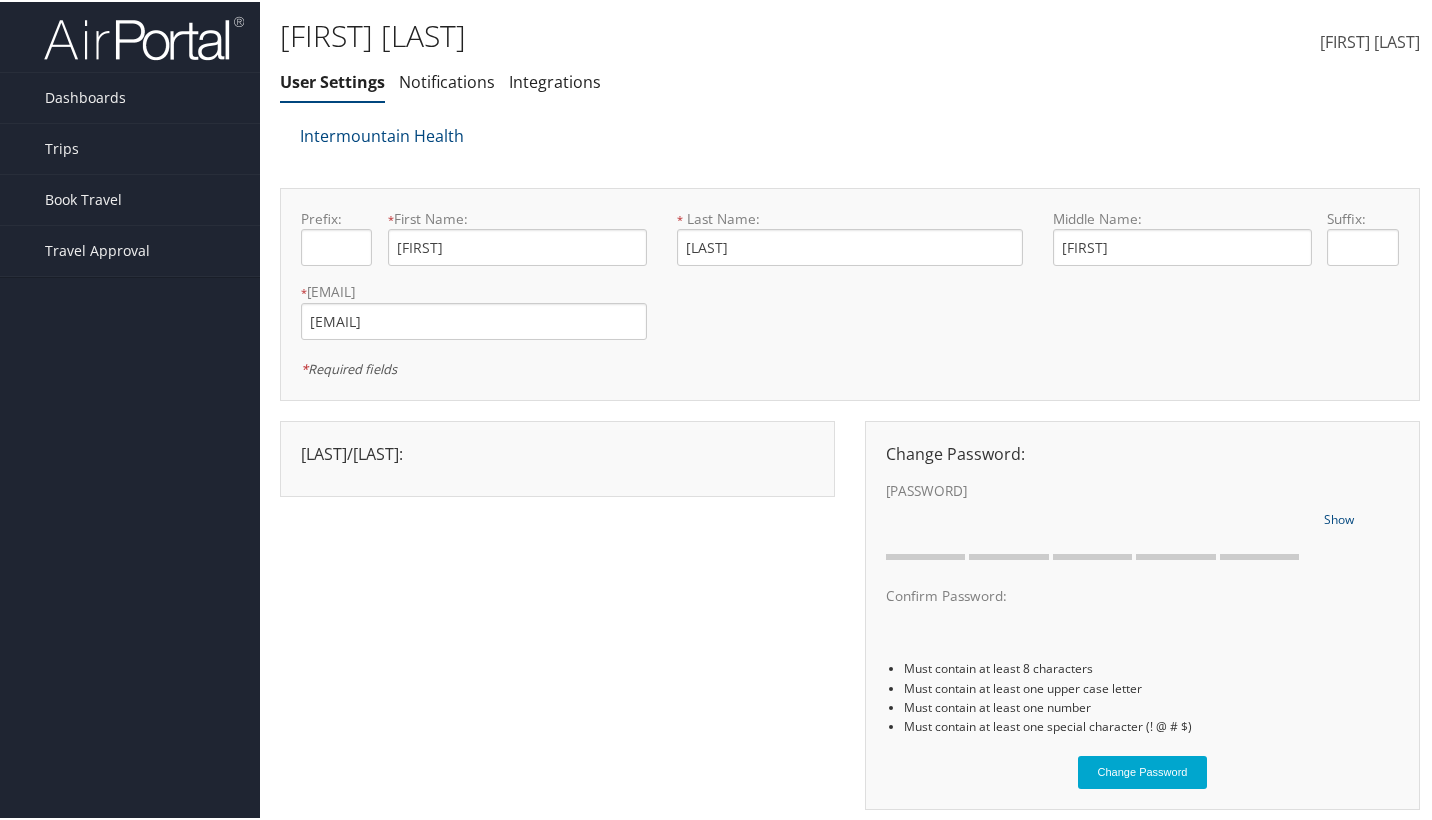 scroll, scrollTop: 0, scrollLeft: 0, axis: both 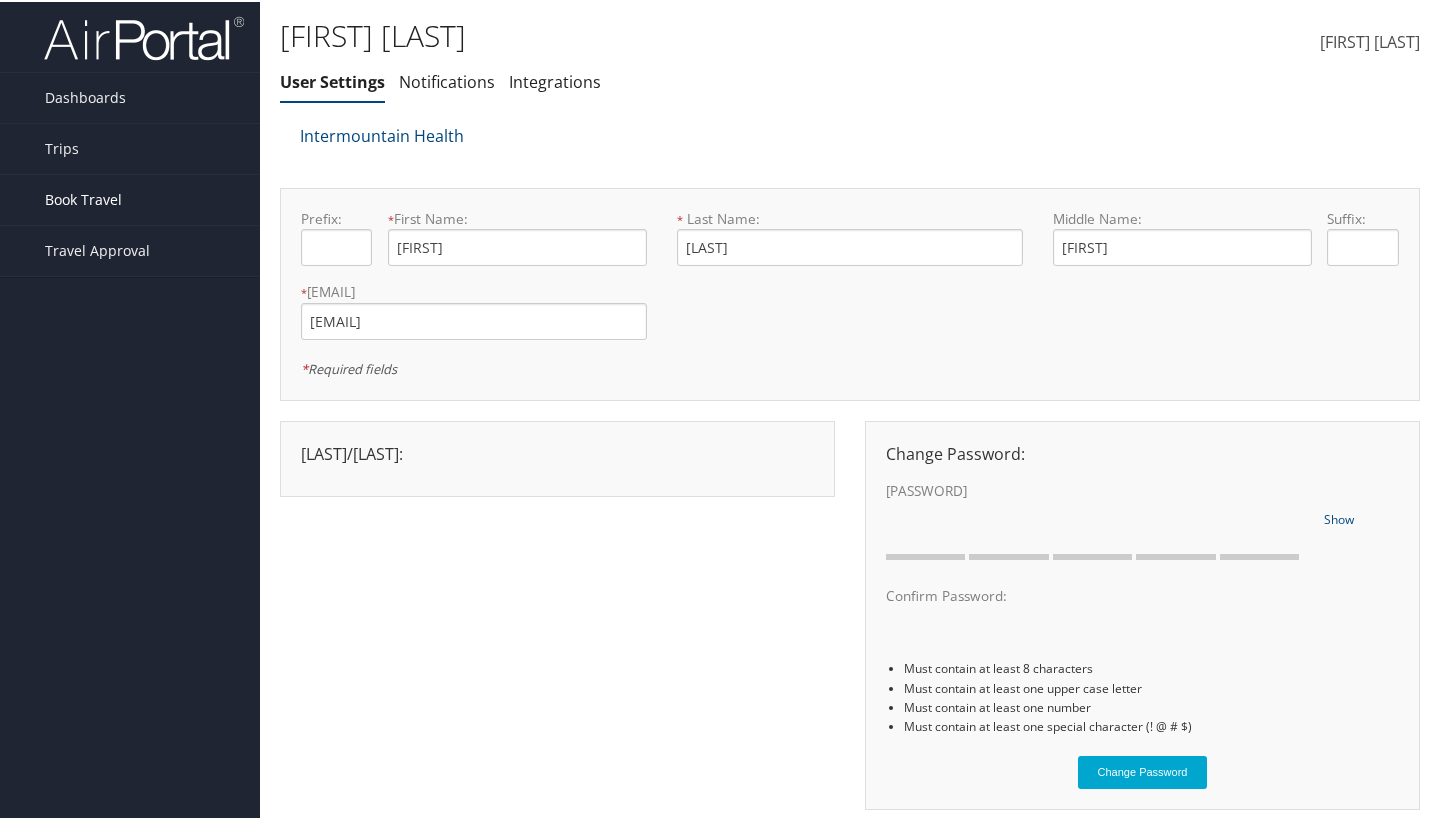 click on "Book Travel" at bounding box center (130, 198) 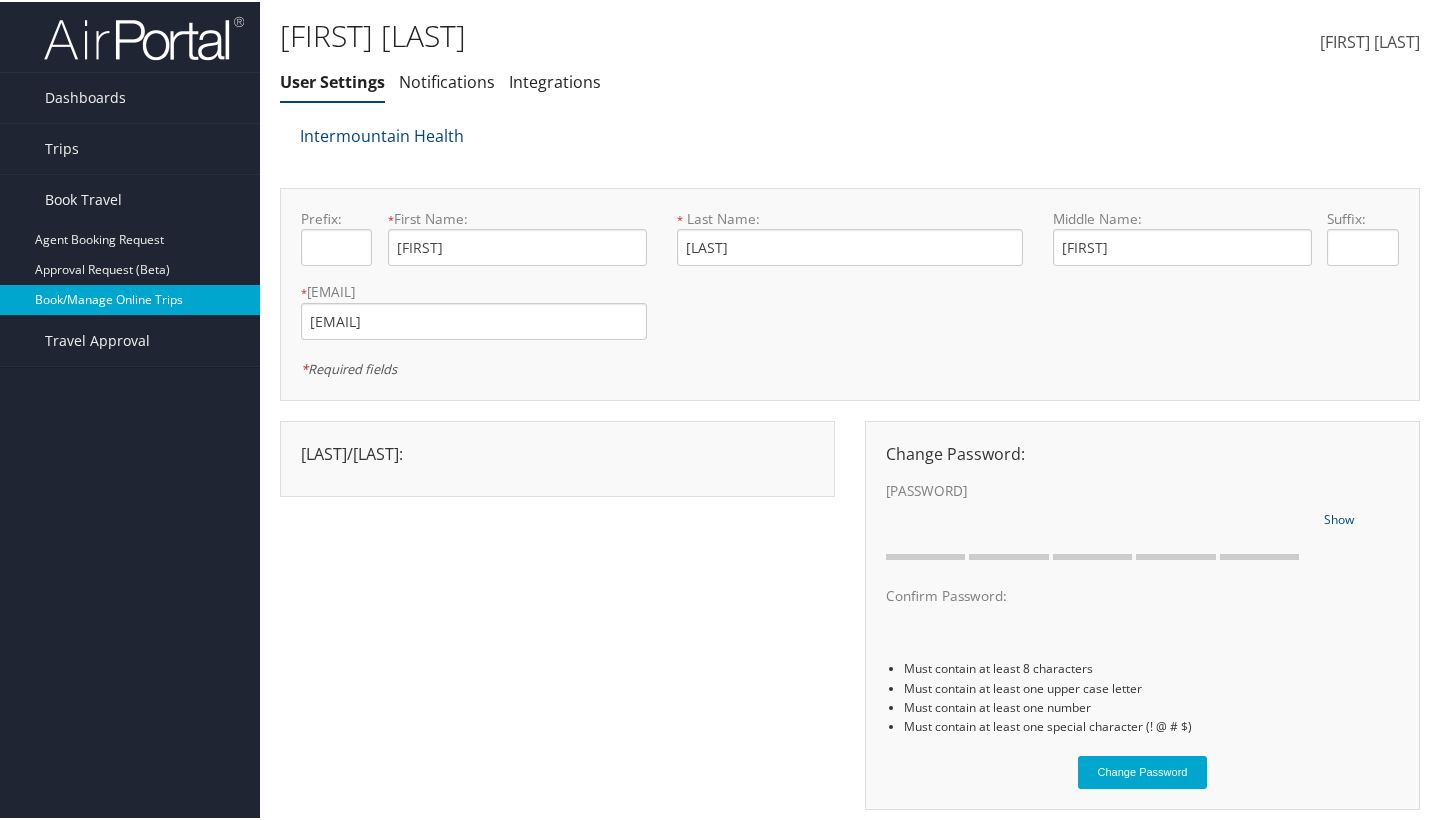 click on "Book/Manage Online Trips" at bounding box center (130, 298) 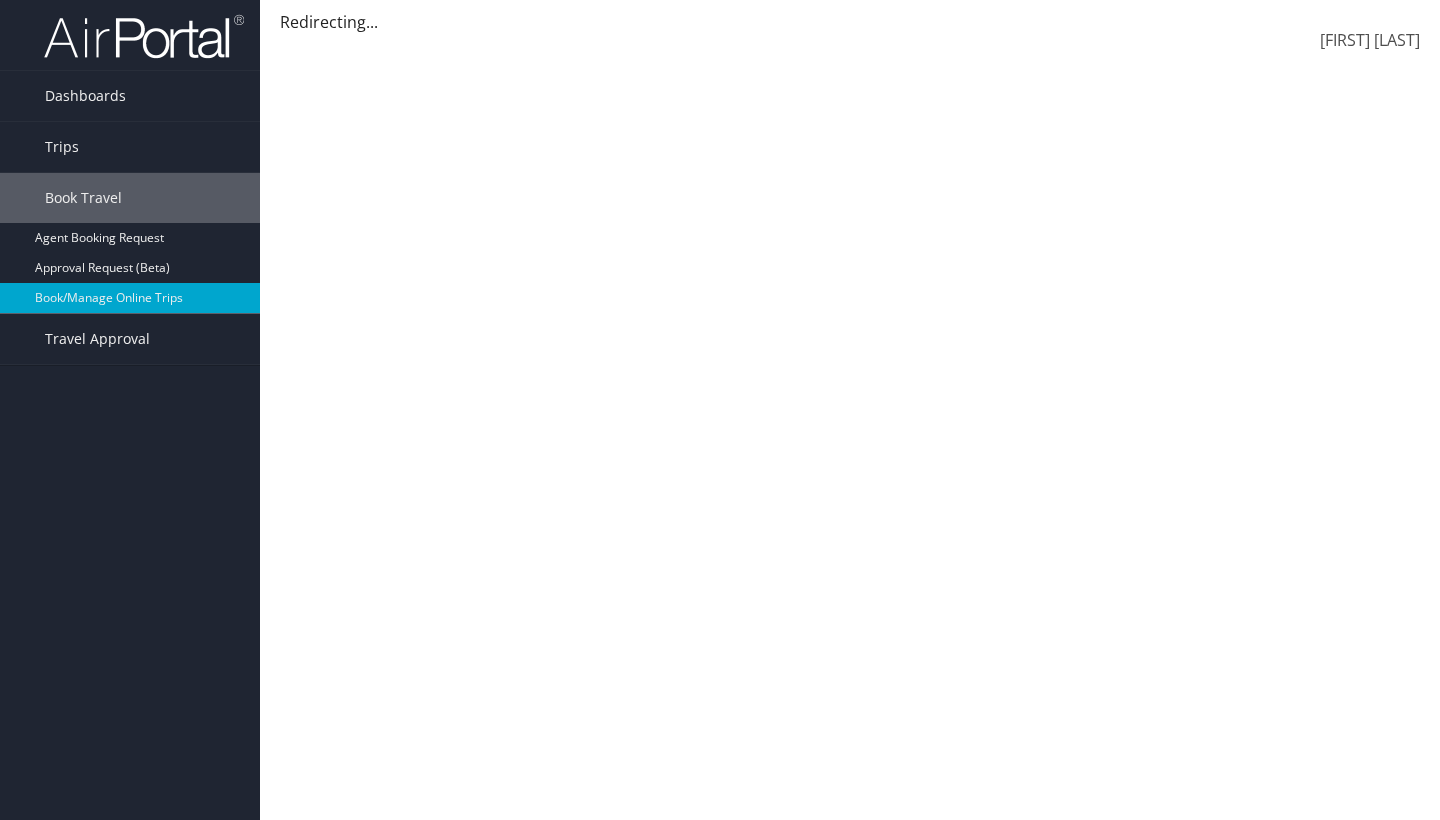 scroll, scrollTop: 0, scrollLeft: 0, axis: both 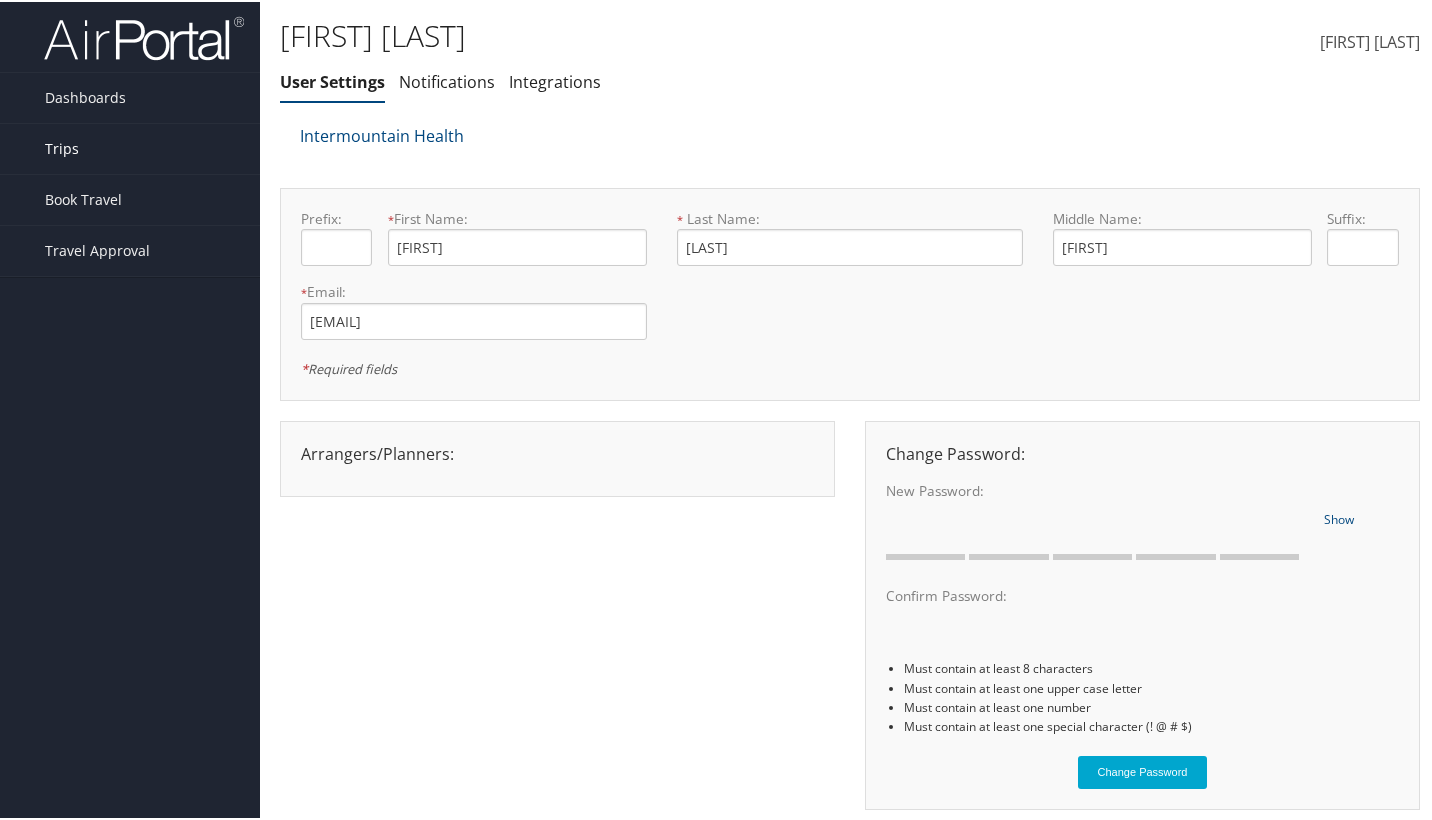 click on "Trips" at bounding box center [130, 147] 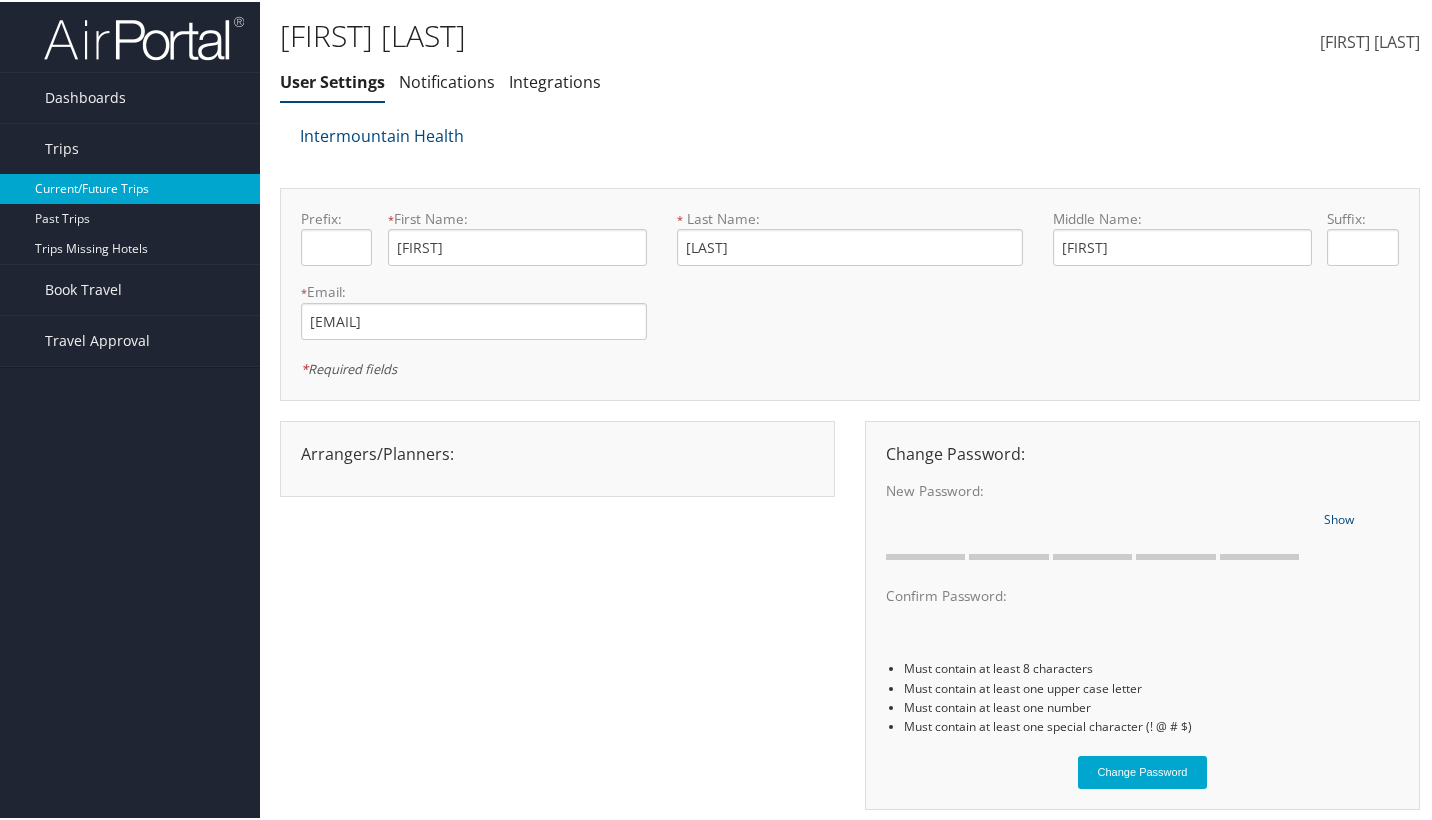 click on "Current/Future Trips" at bounding box center (130, 187) 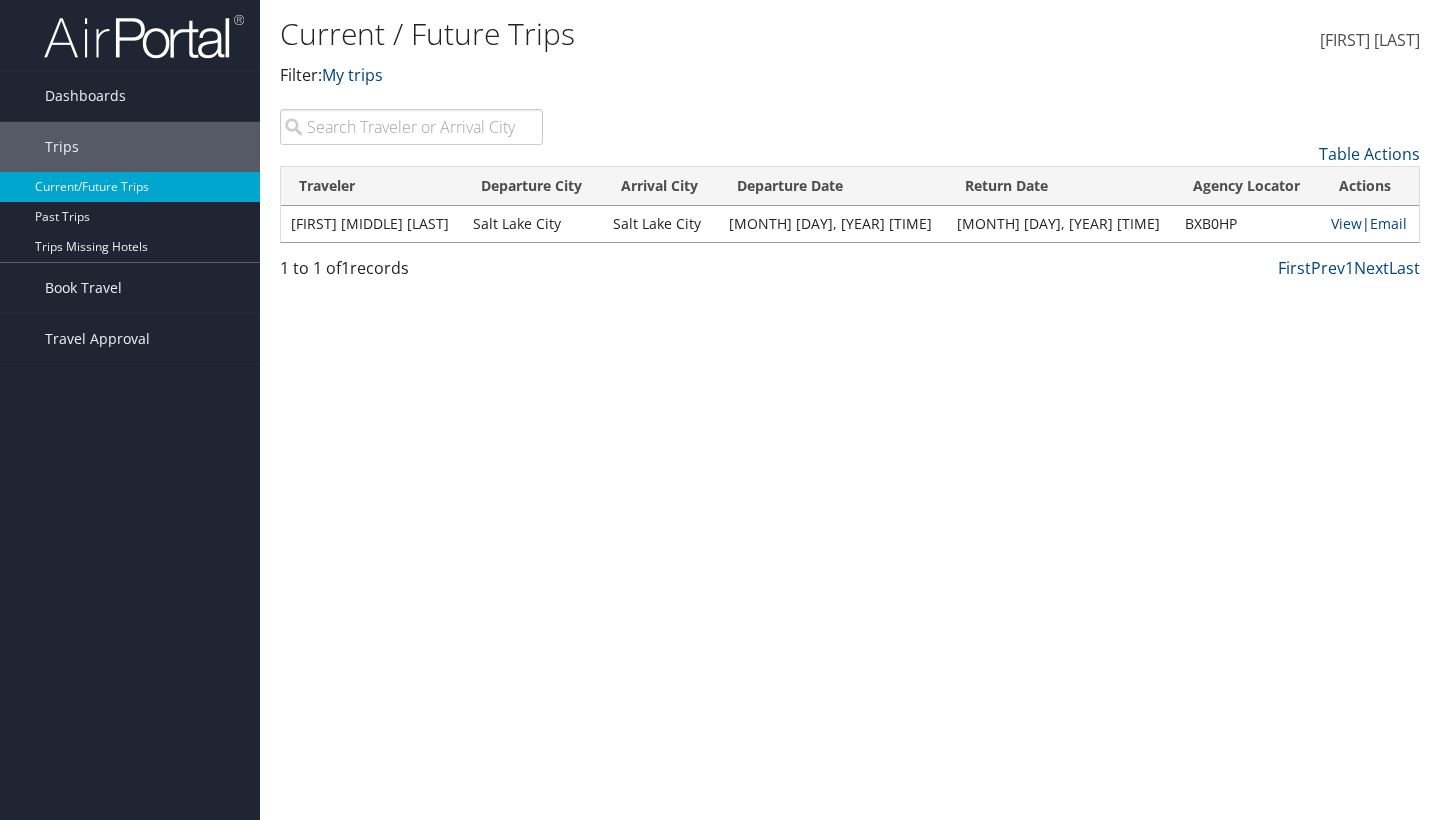 scroll, scrollTop: 0, scrollLeft: 0, axis: both 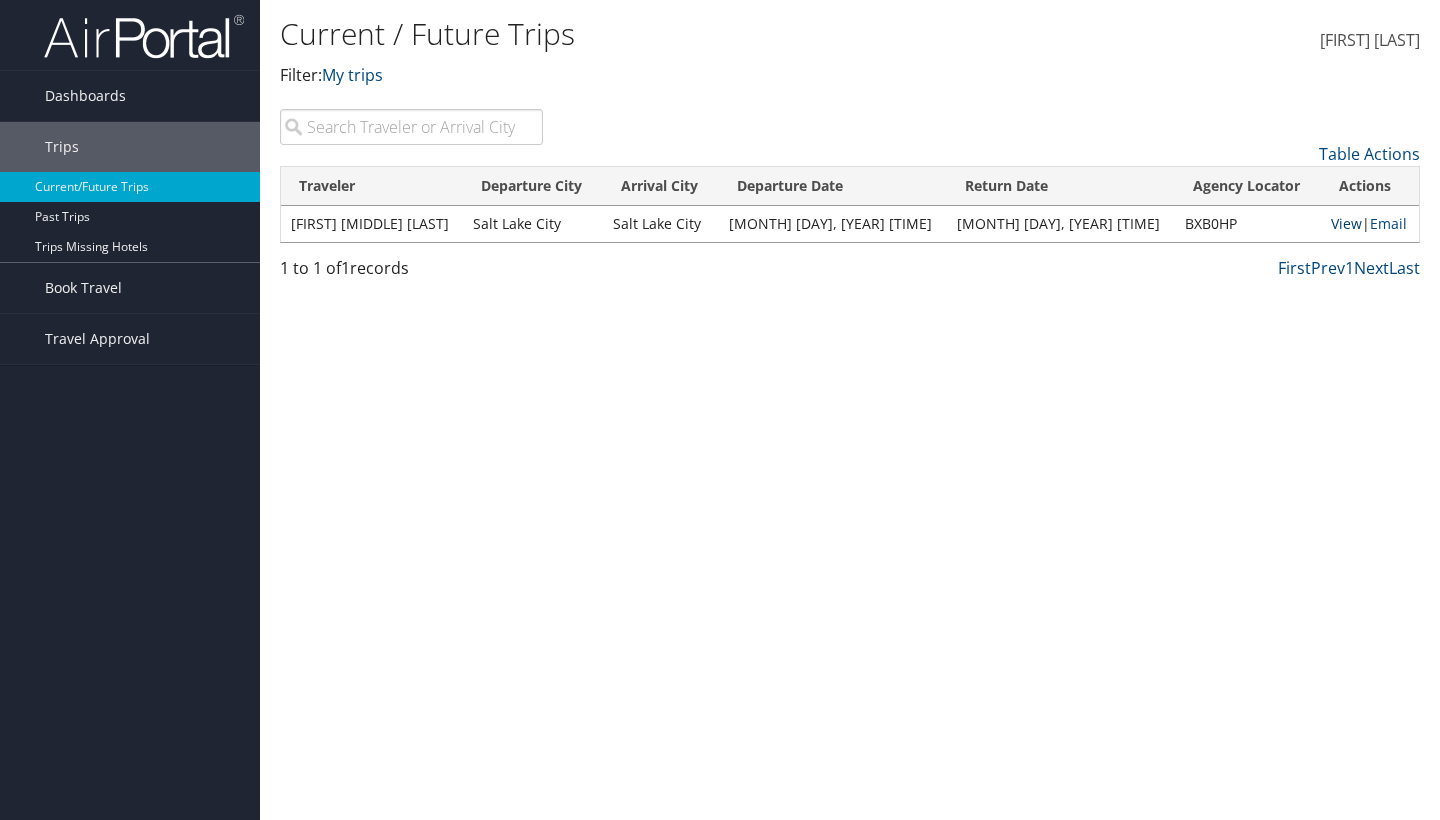 click on "View" at bounding box center [1346, 223] 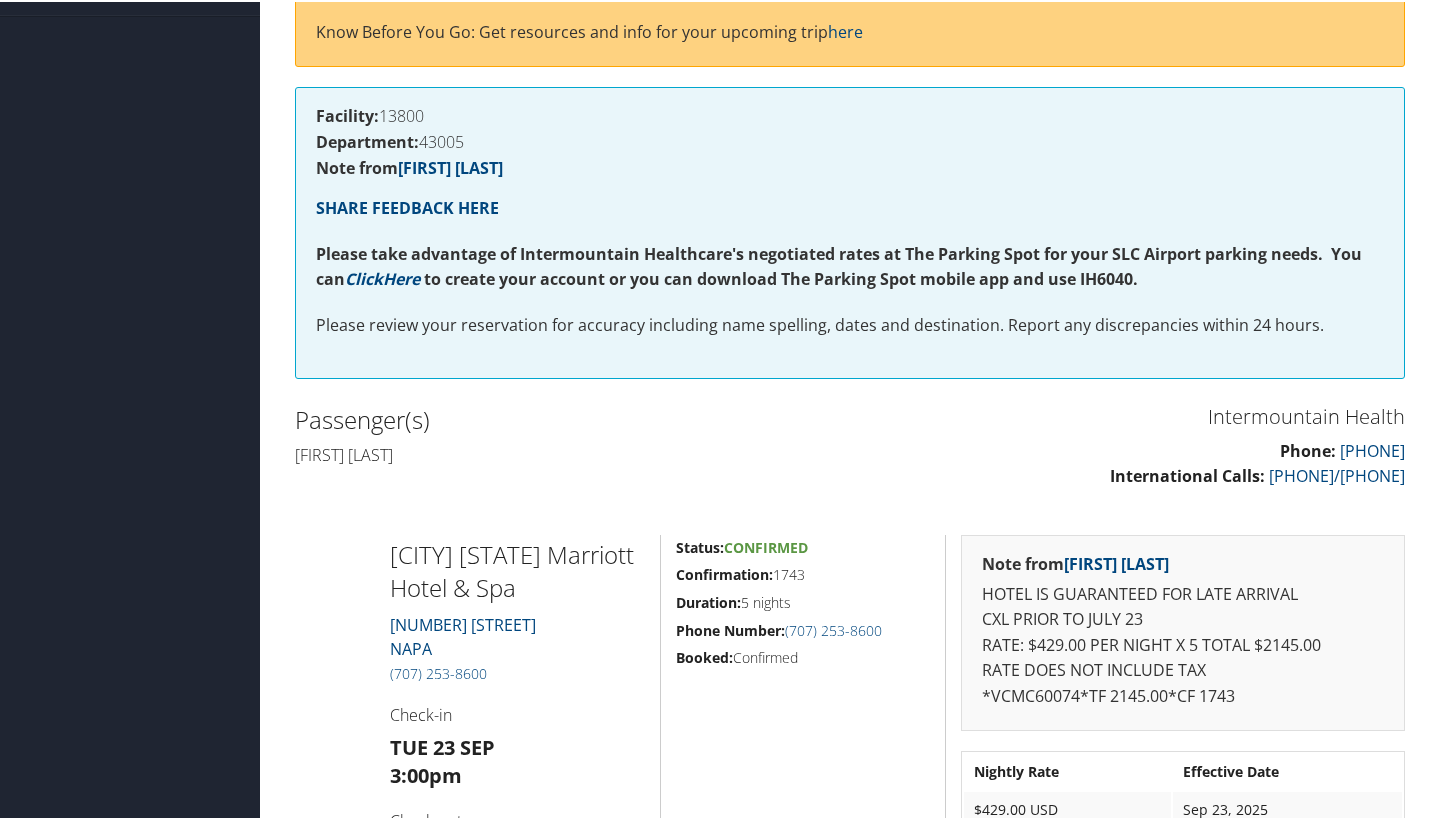 scroll, scrollTop: 261, scrollLeft: 0, axis: vertical 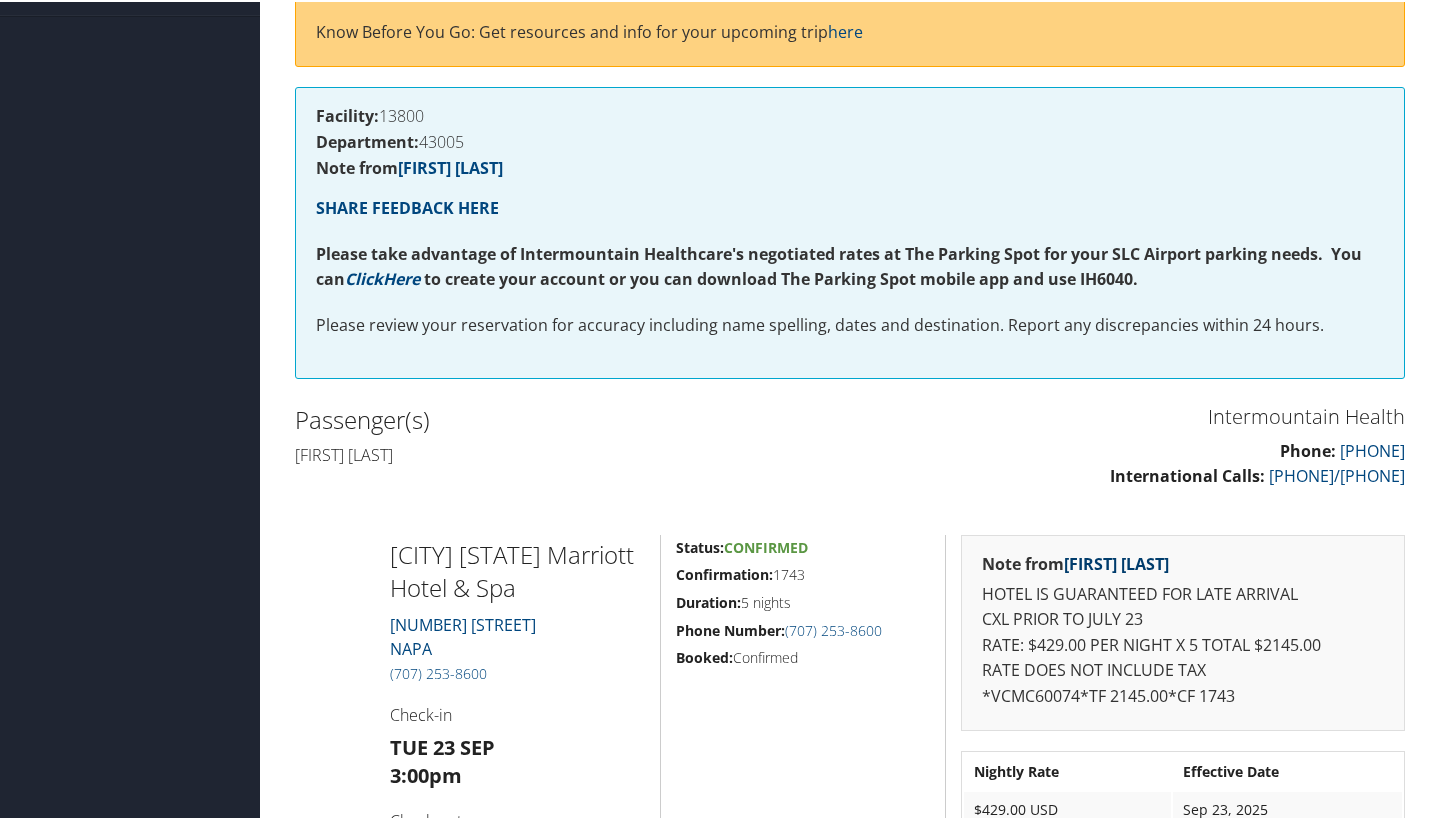 drag, startPoint x: 1252, startPoint y: 570, endPoint x: 1068, endPoint y: 569, distance: 184.00272 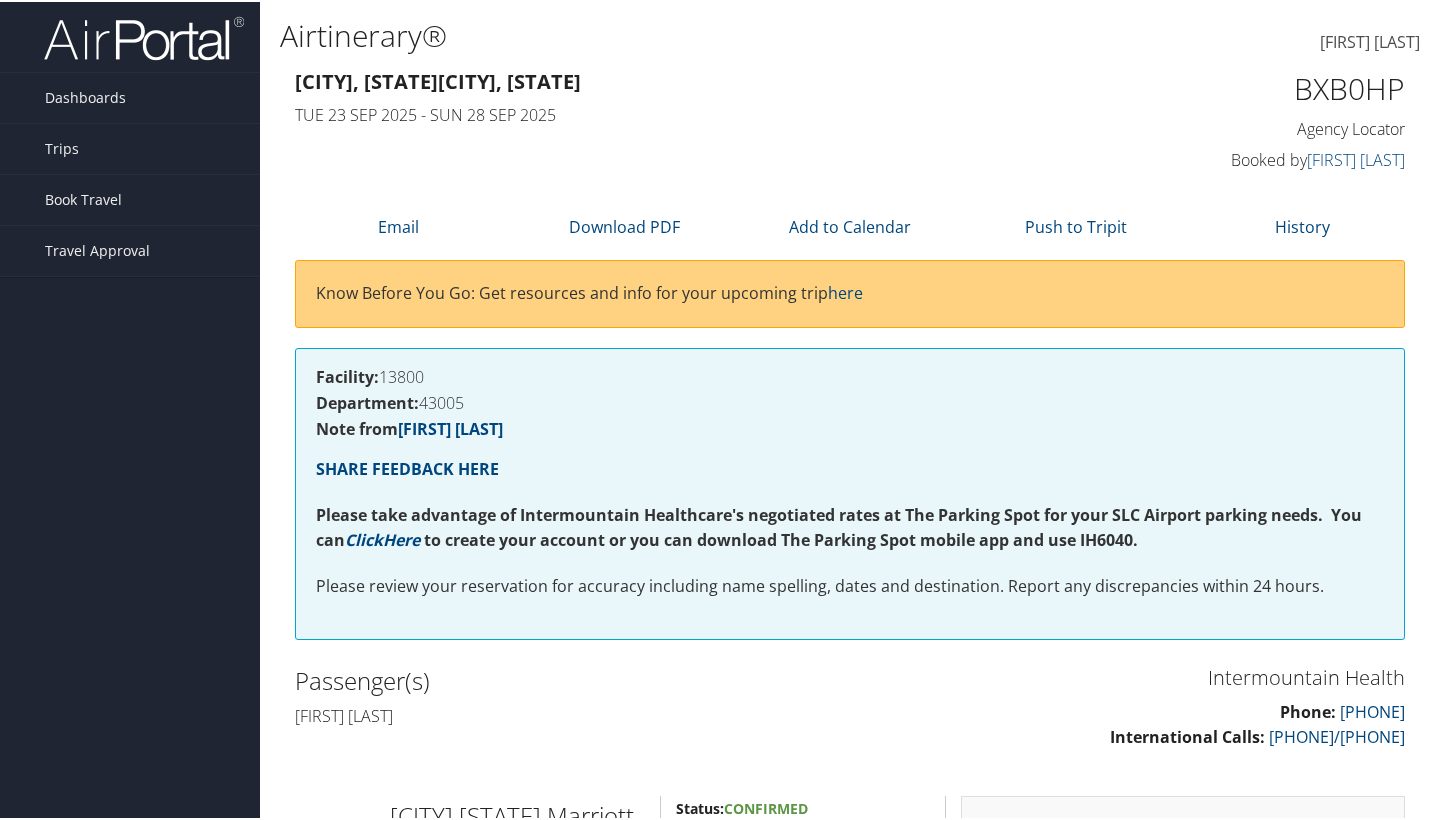 scroll, scrollTop: 0, scrollLeft: 0, axis: both 